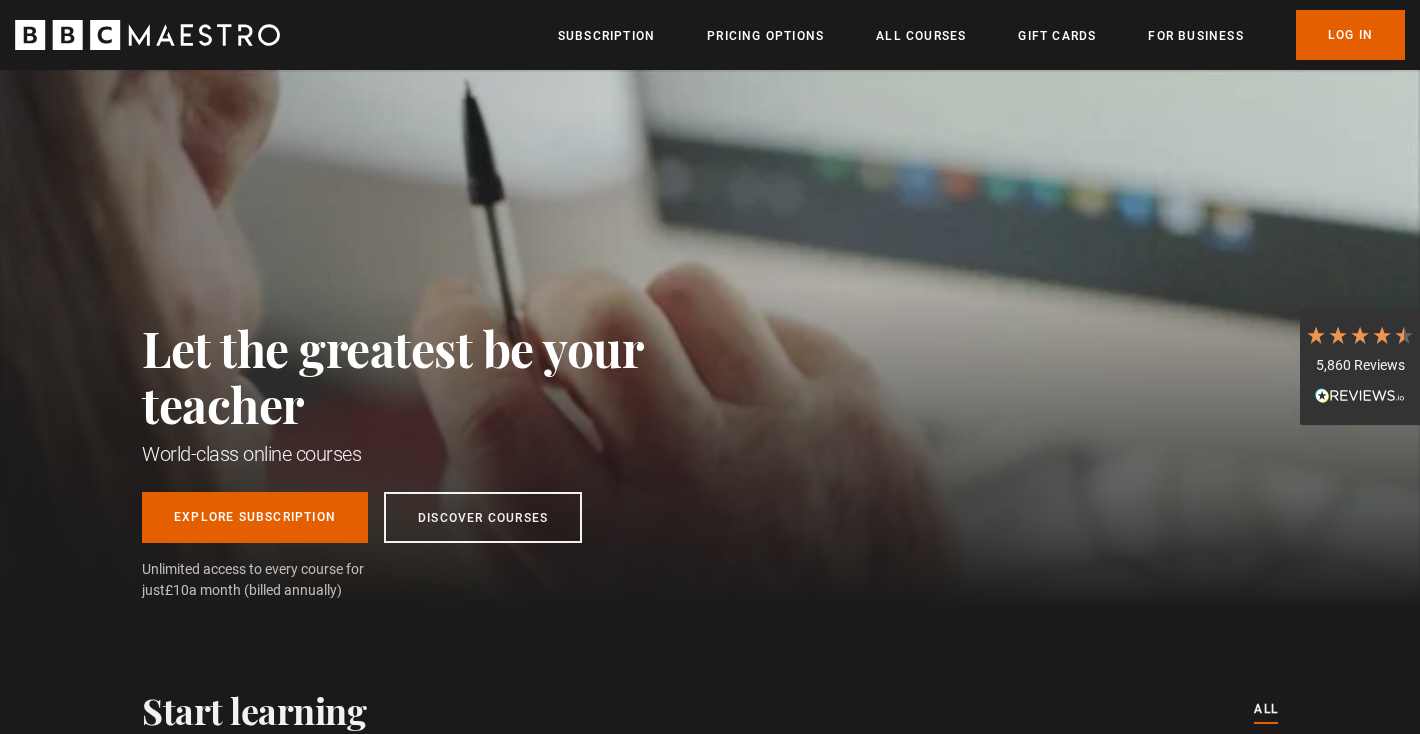 scroll, scrollTop: 0, scrollLeft: 0, axis: both 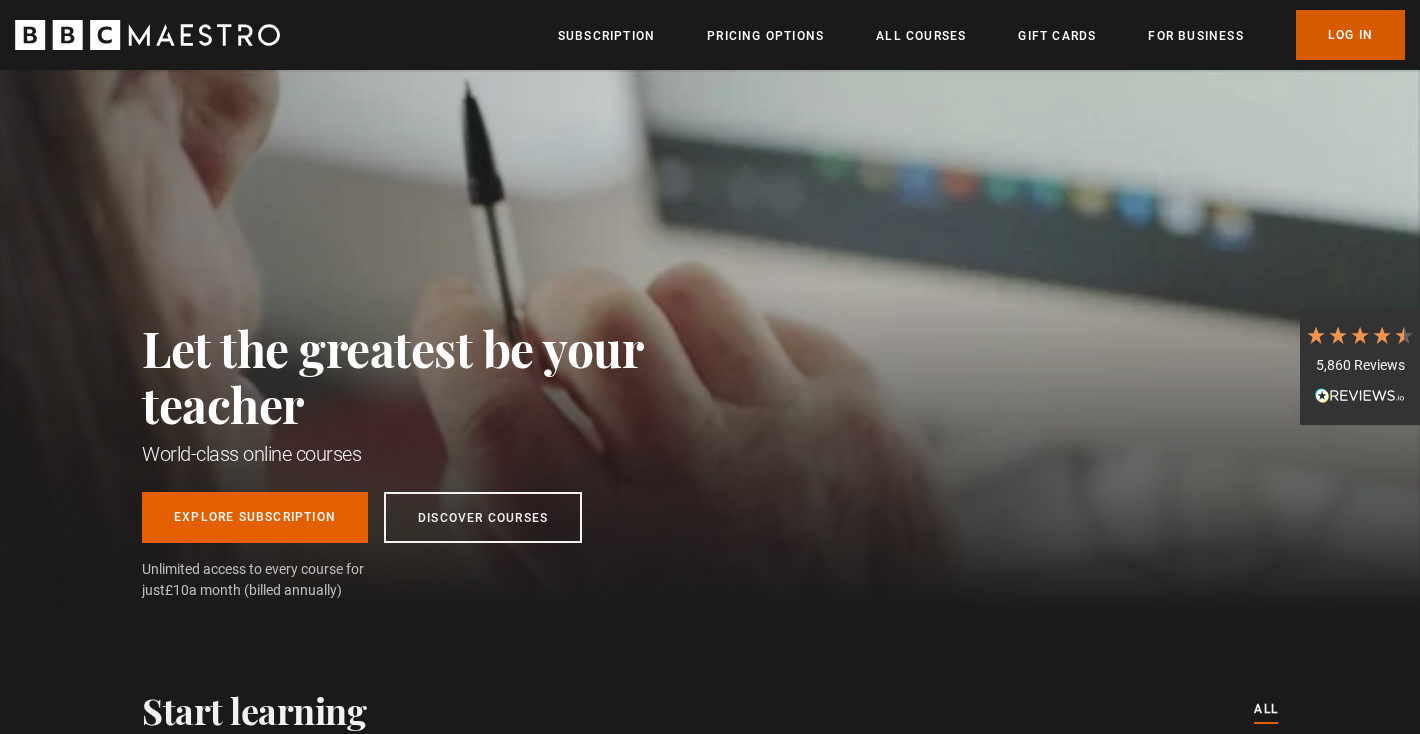 click on "Log In" at bounding box center (1350, 35) 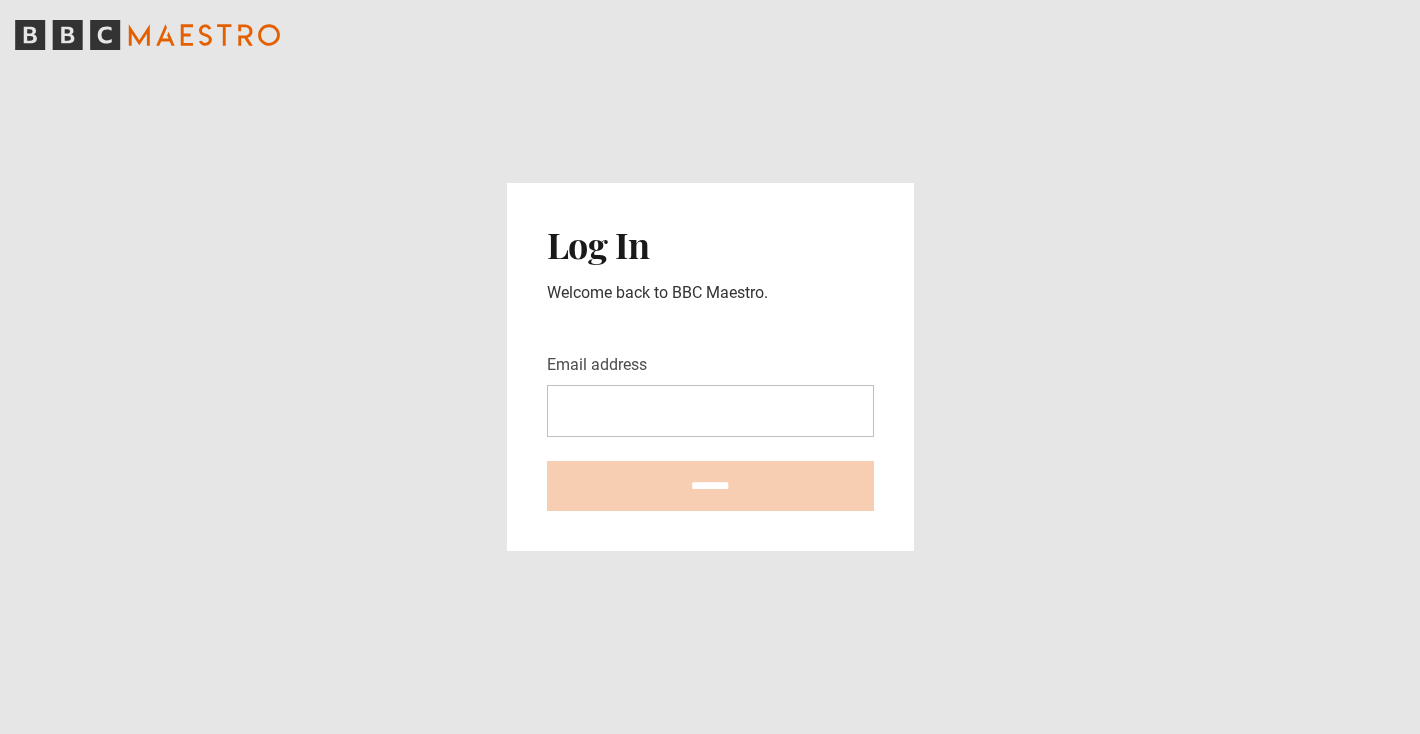 scroll, scrollTop: 0, scrollLeft: 0, axis: both 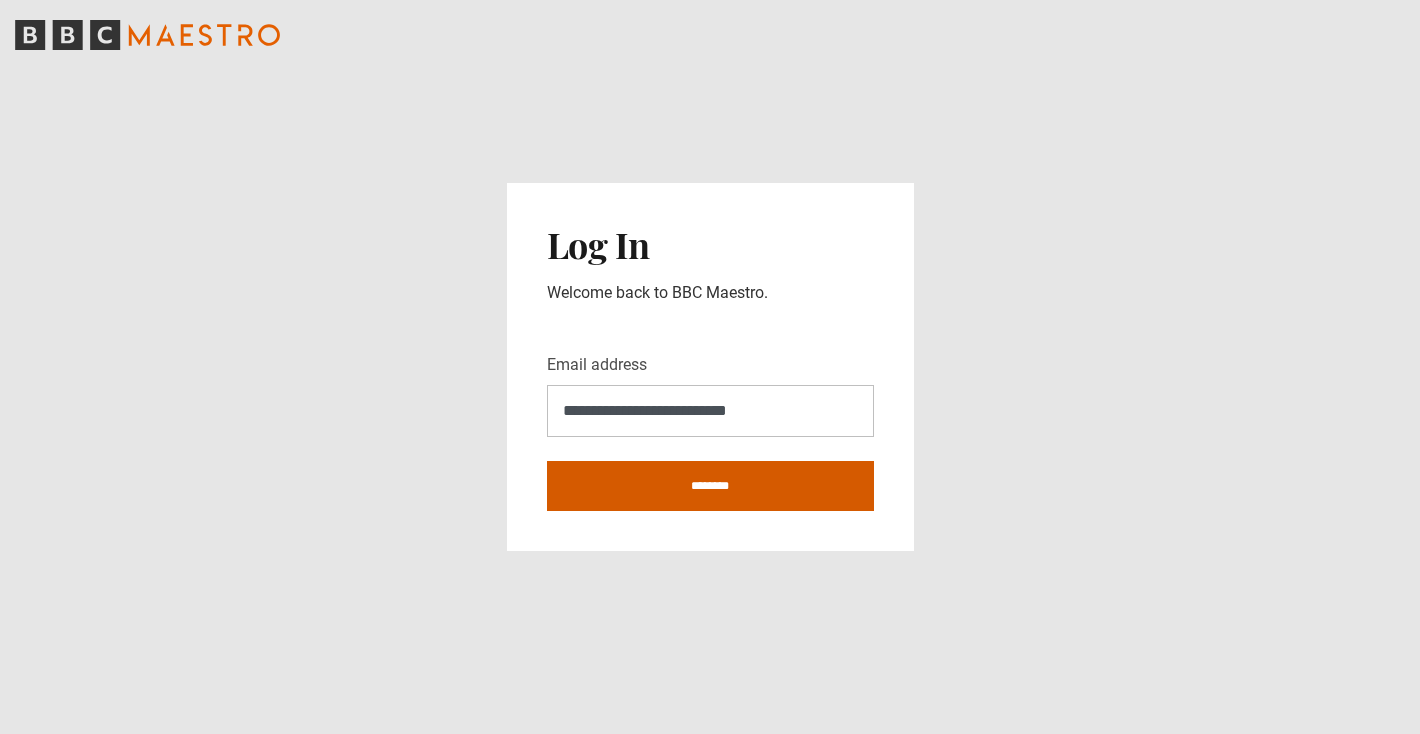 click on "********" at bounding box center [710, 486] 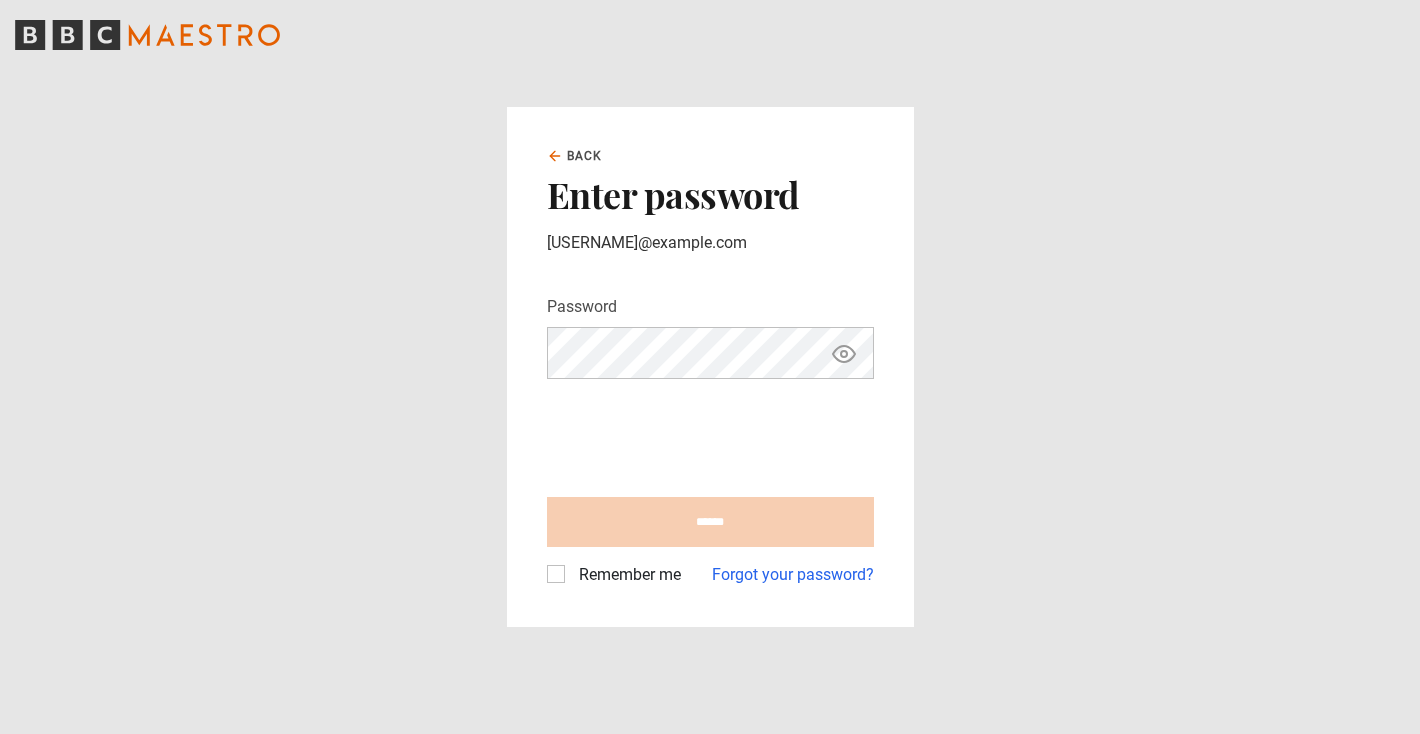 scroll, scrollTop: 0, scrollLeft: 0, axis: both 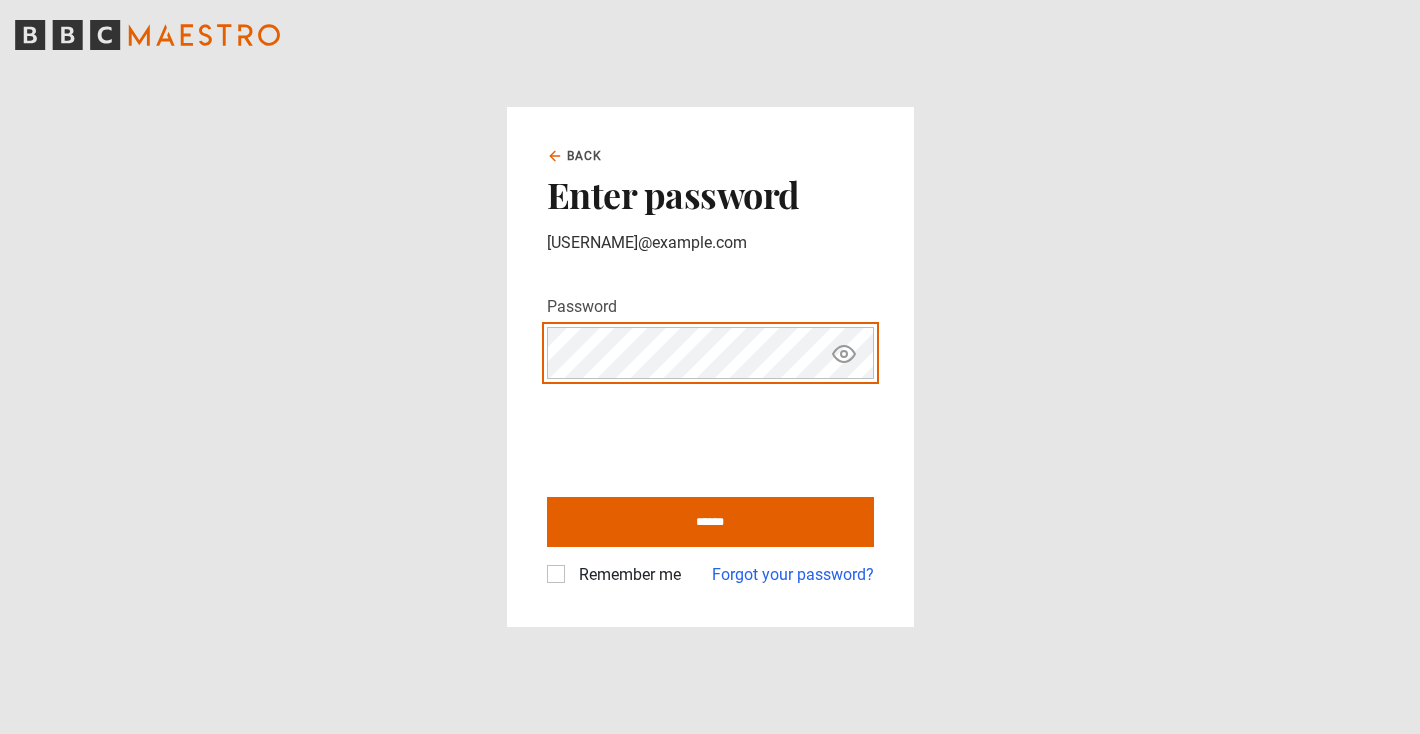 click on "******" at bounding box center (710, 522) 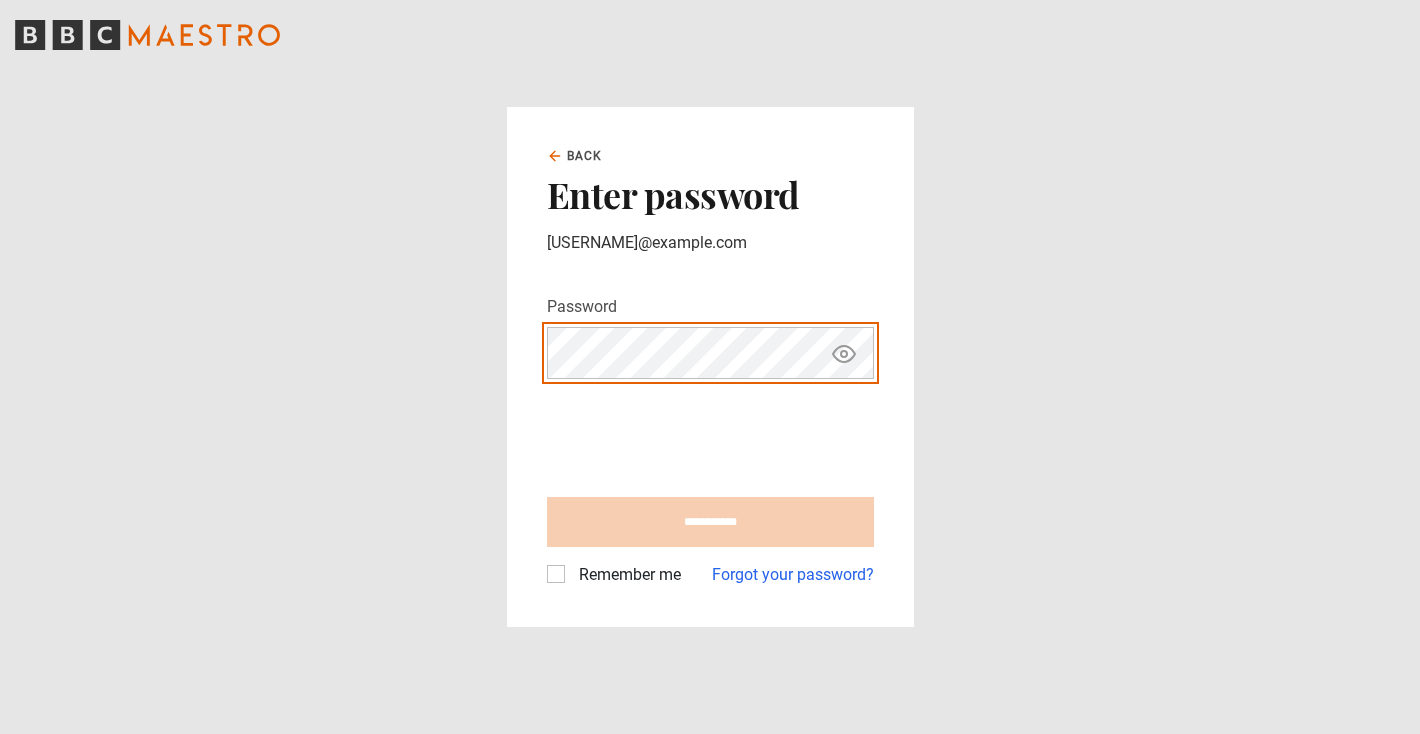 type on "**********" 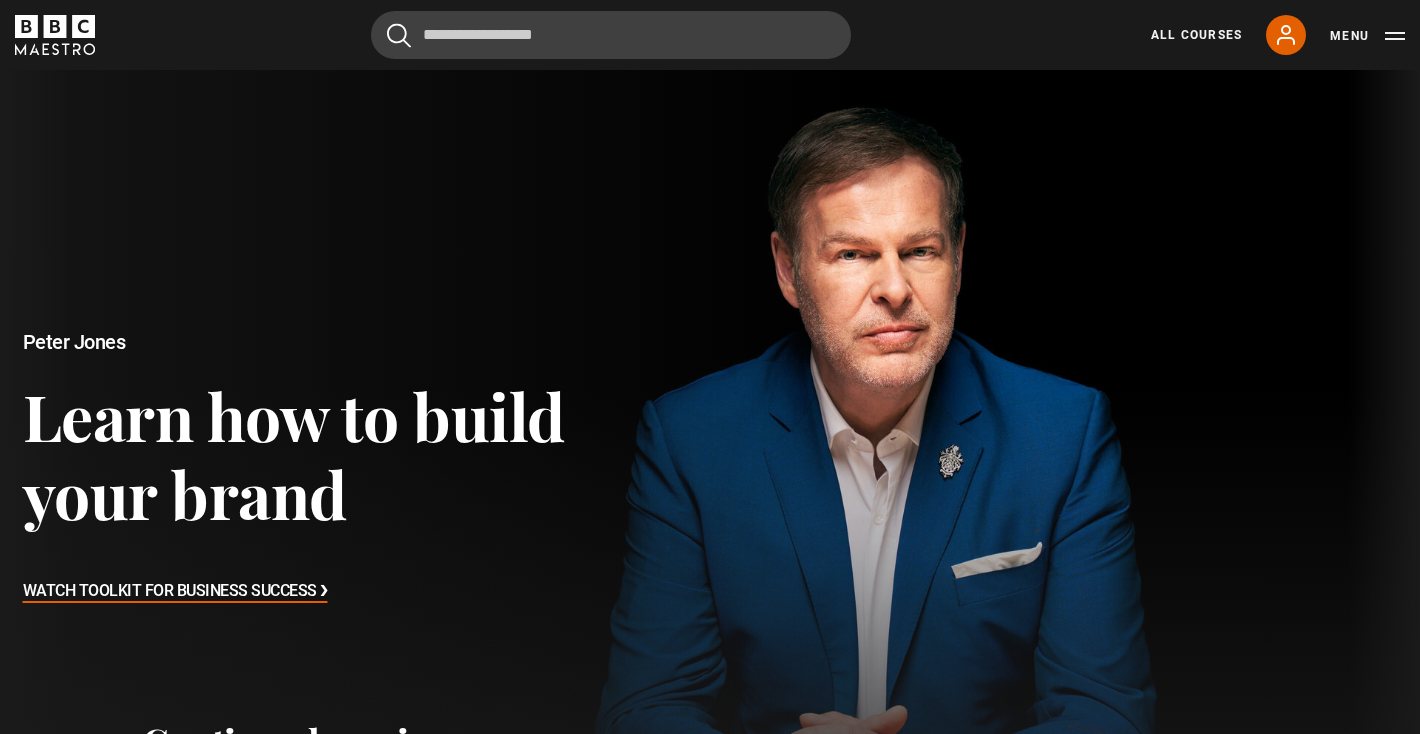 scroll, scrollTop: 0, scrollLeft: 0, axis: both 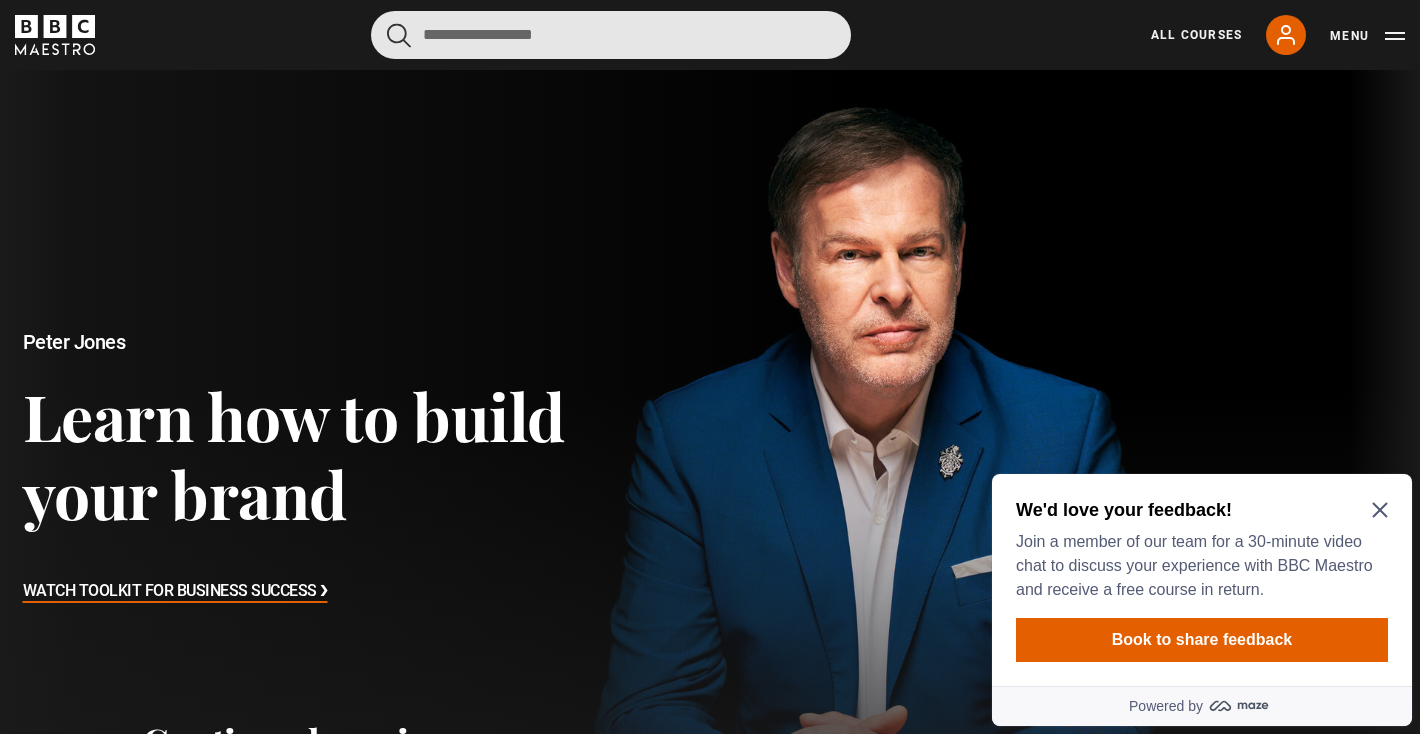 click at bounding box center (611, 35) 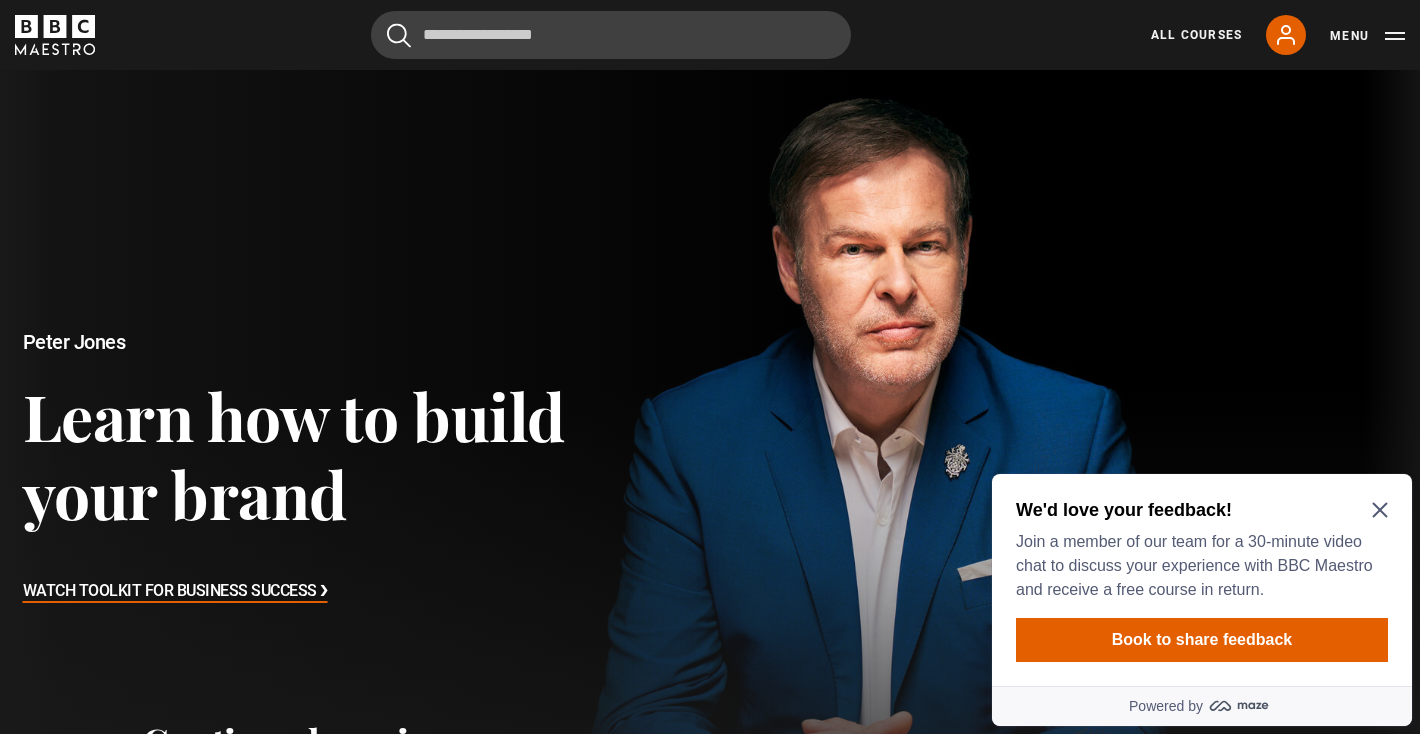 click on "Learn how to build your brand" at bounding box center [367, 454] 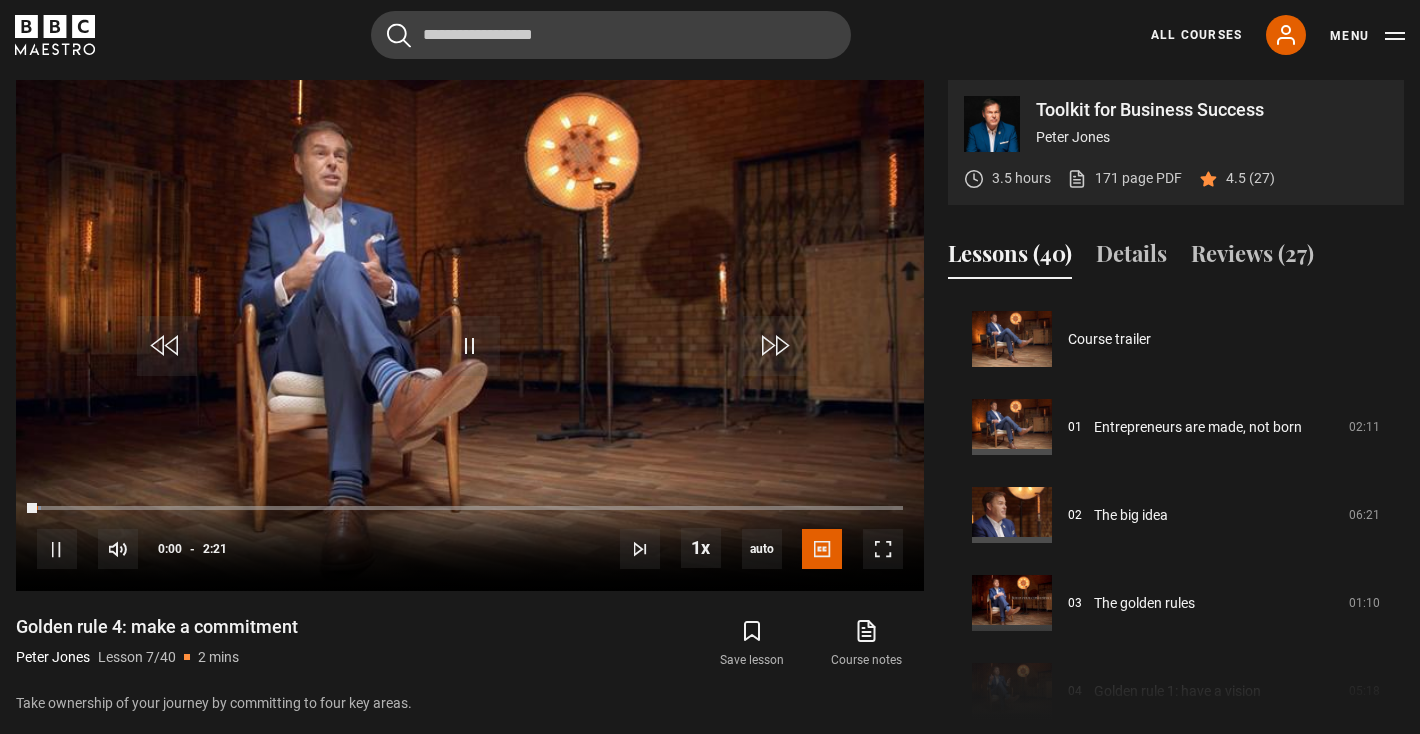 scroll, scrollTop: 804, scrollLeft: 0, axis: vertical 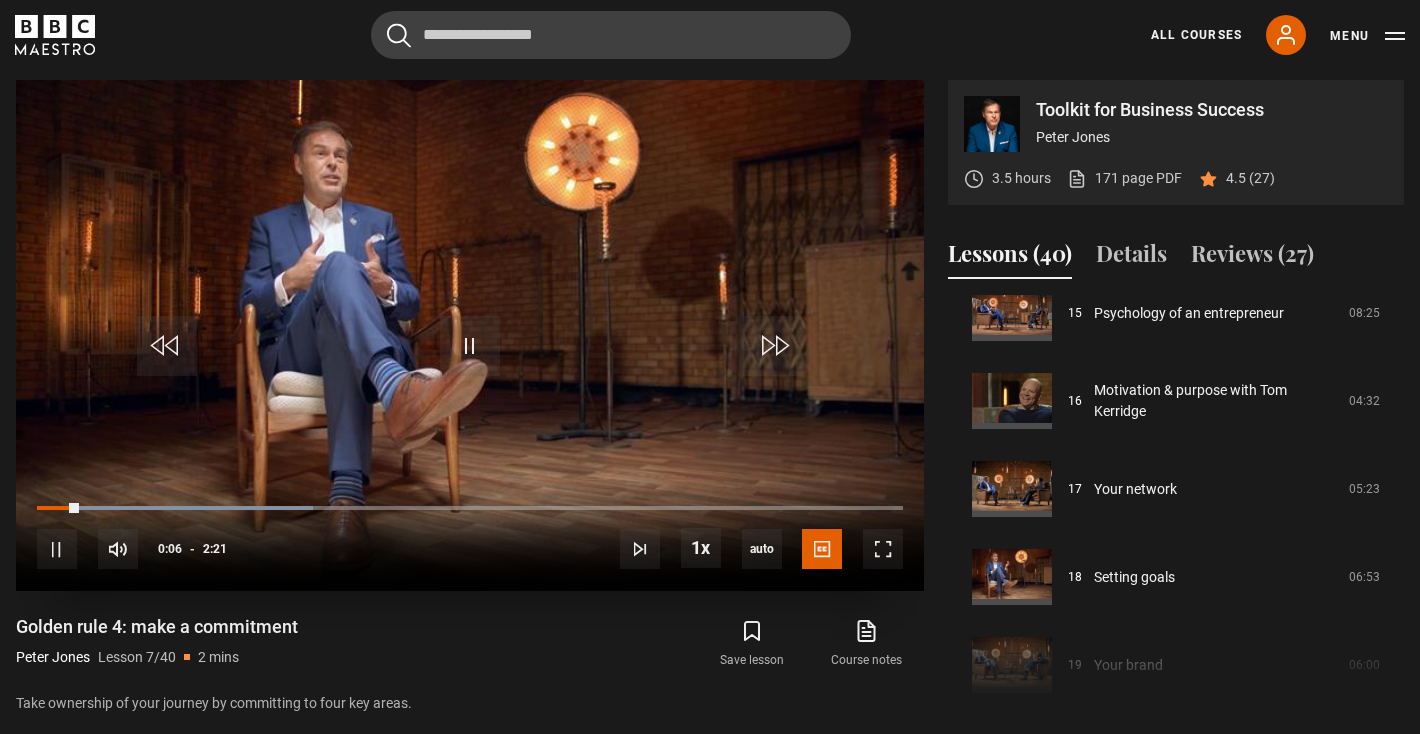 click at bounding box center (470, 335) 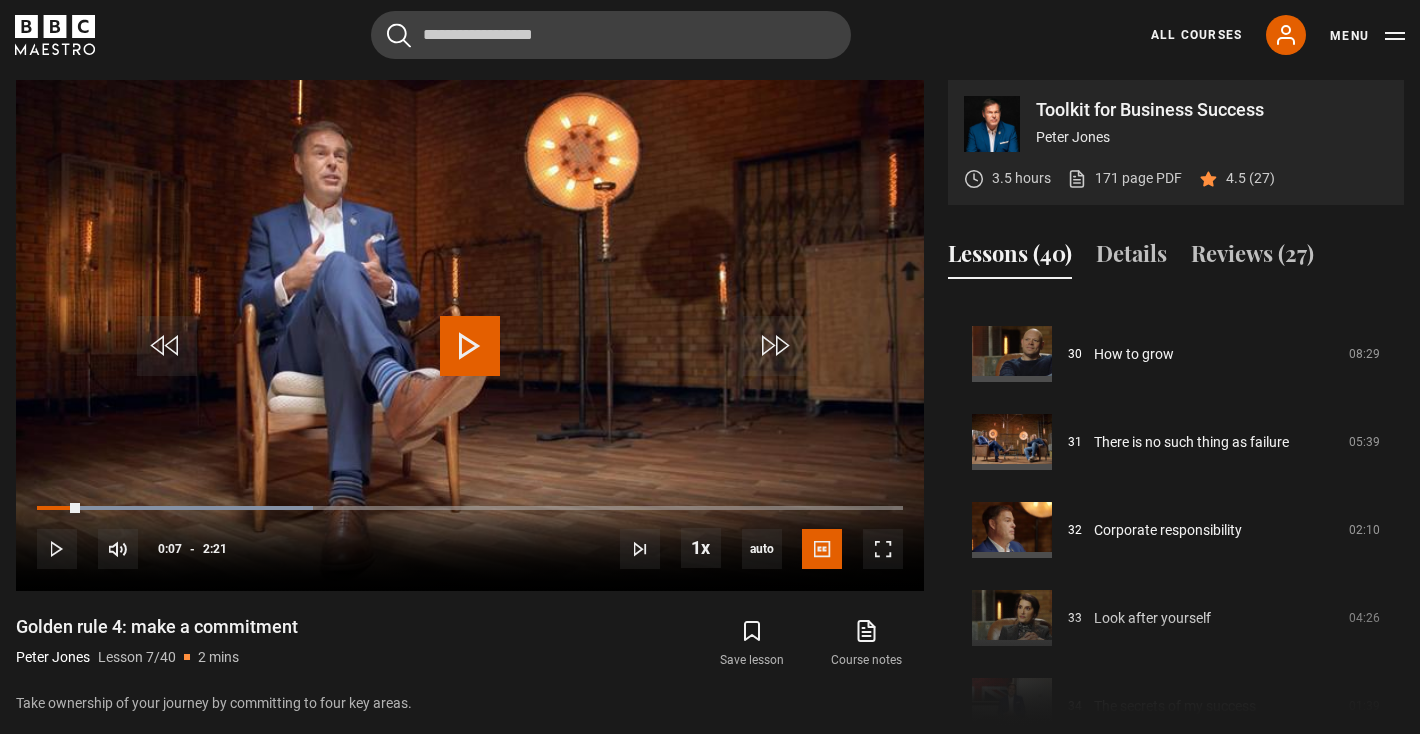 scroll, scrollTop: 2523, scrollLeft: 0, axis: vertical 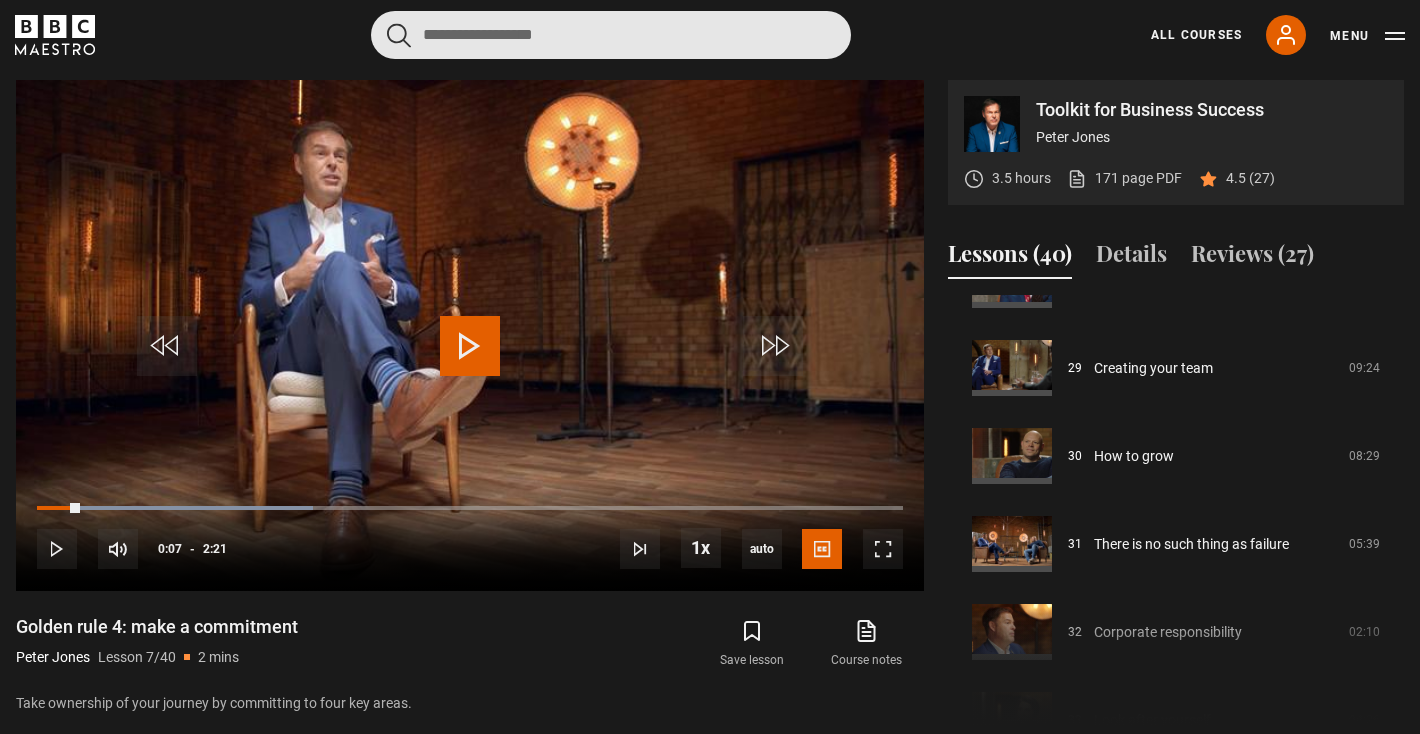 click at bounding box center [611, 35] 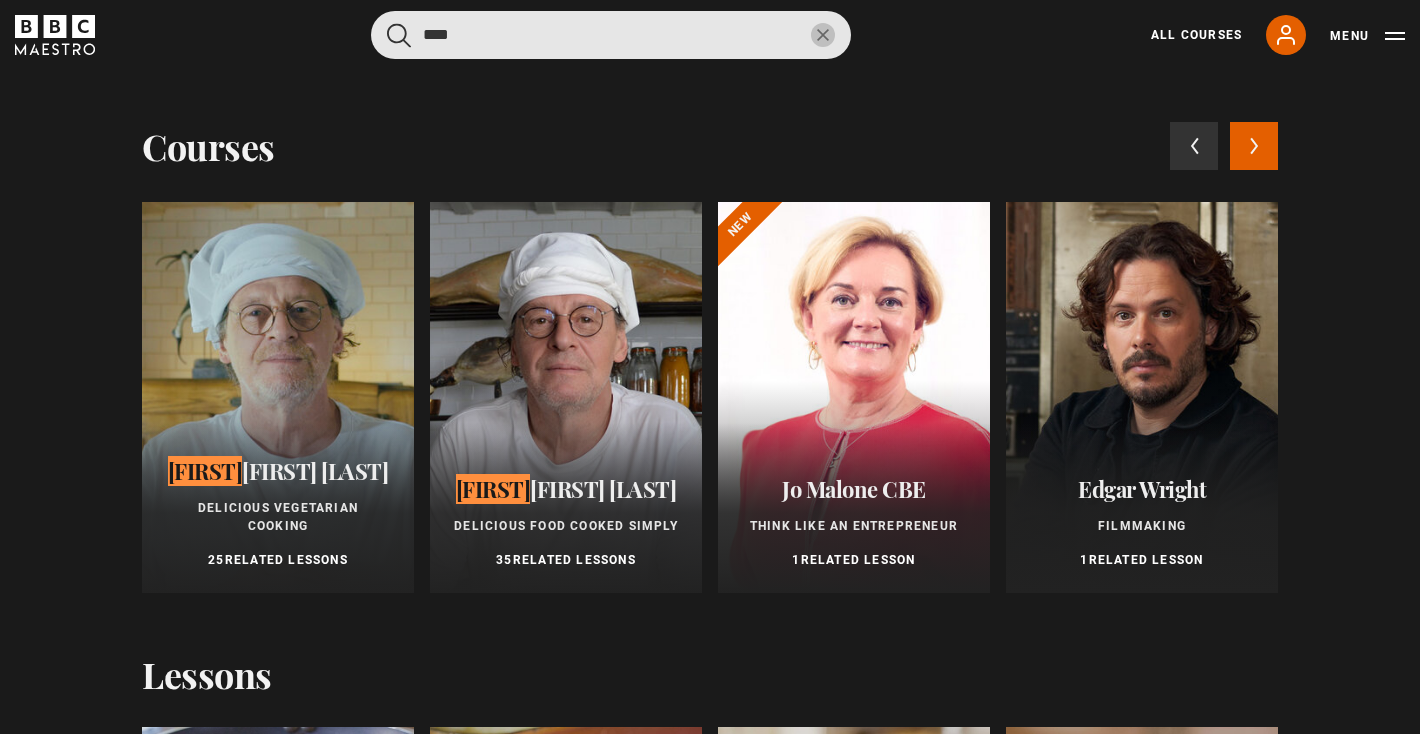 type on "****" 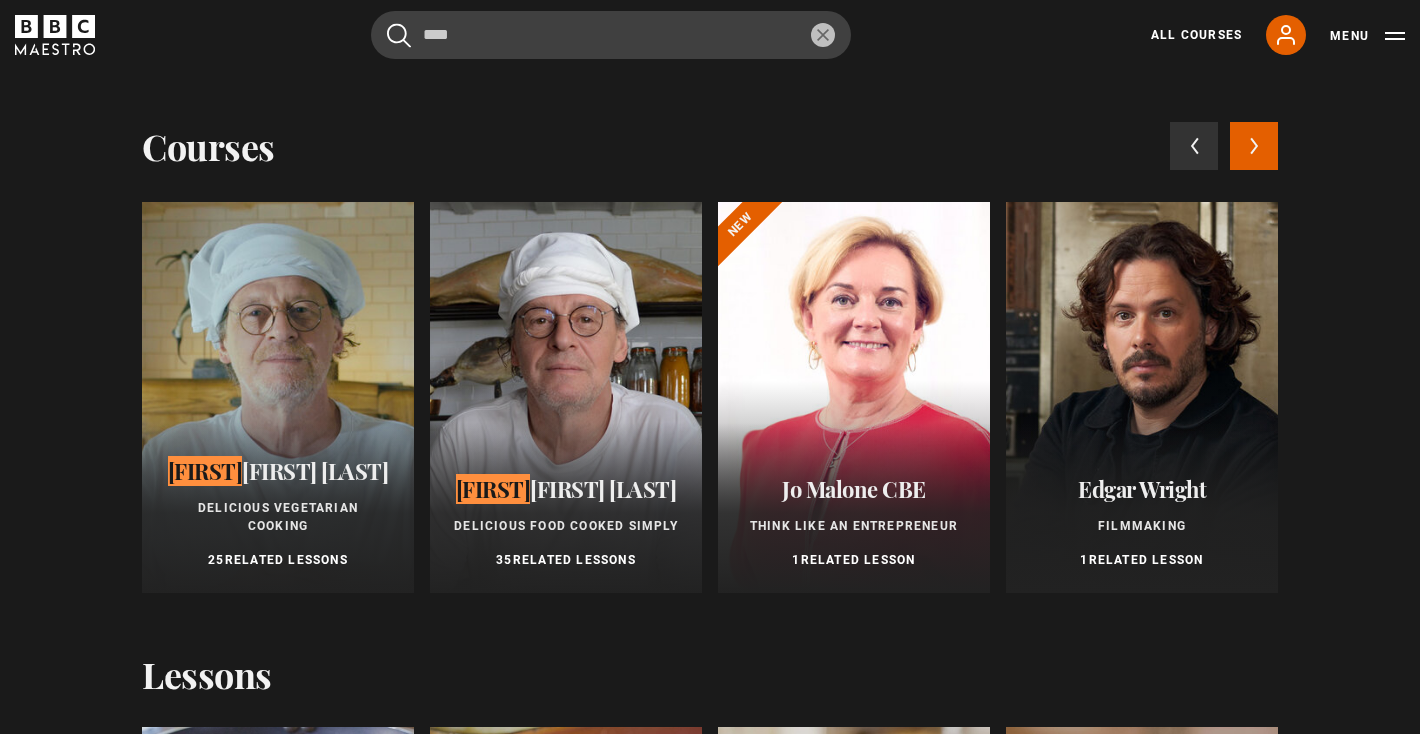 click at bounding box center (566, 397) 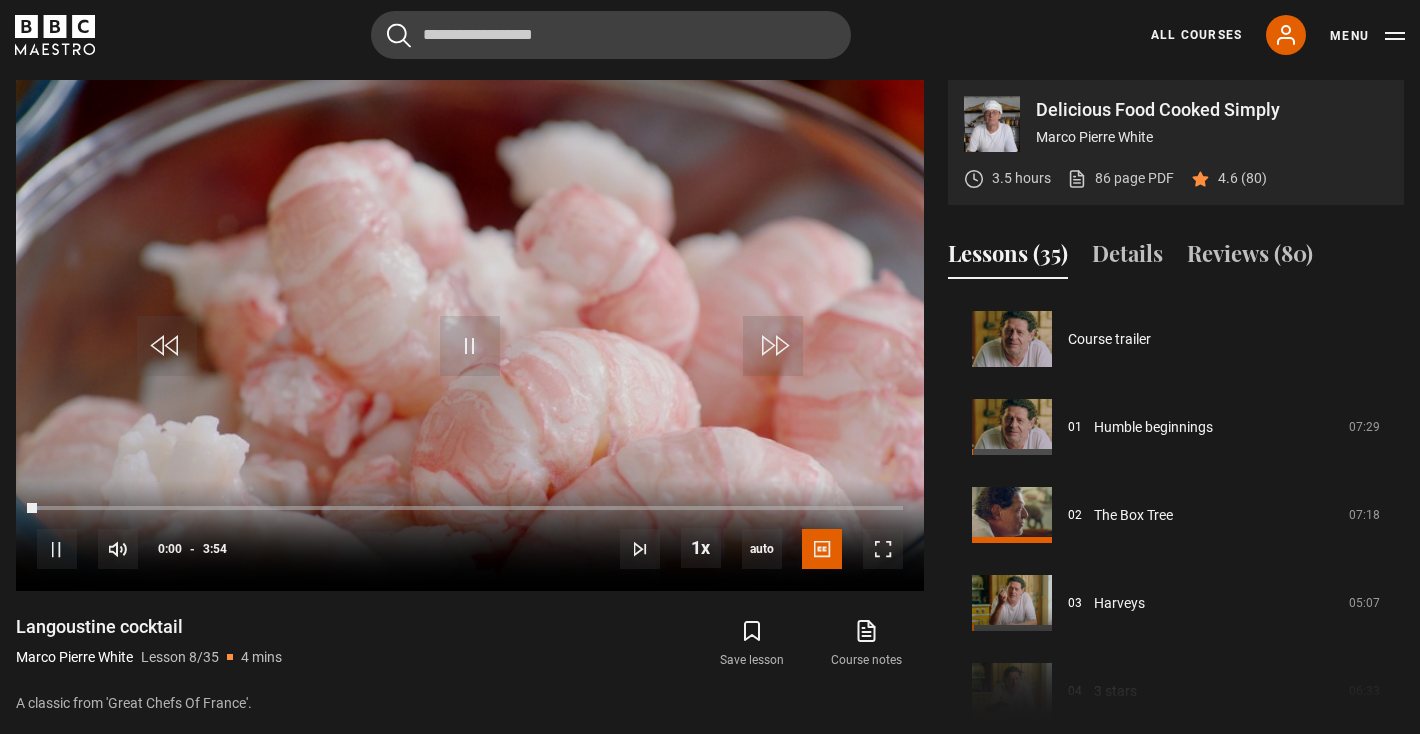 scroll, scrollTop: 828, scrollLeft: 0, axis: vertical 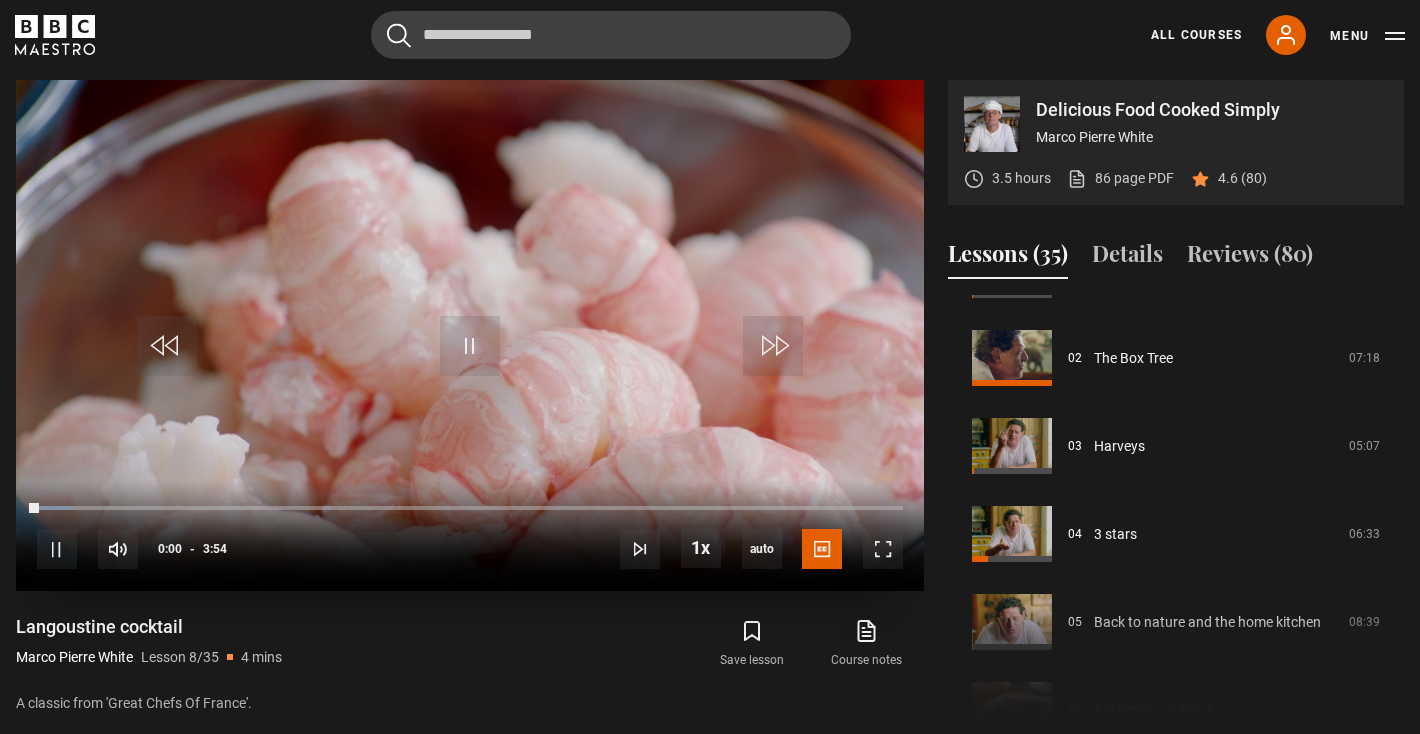 click at bounding box center (470, 335) 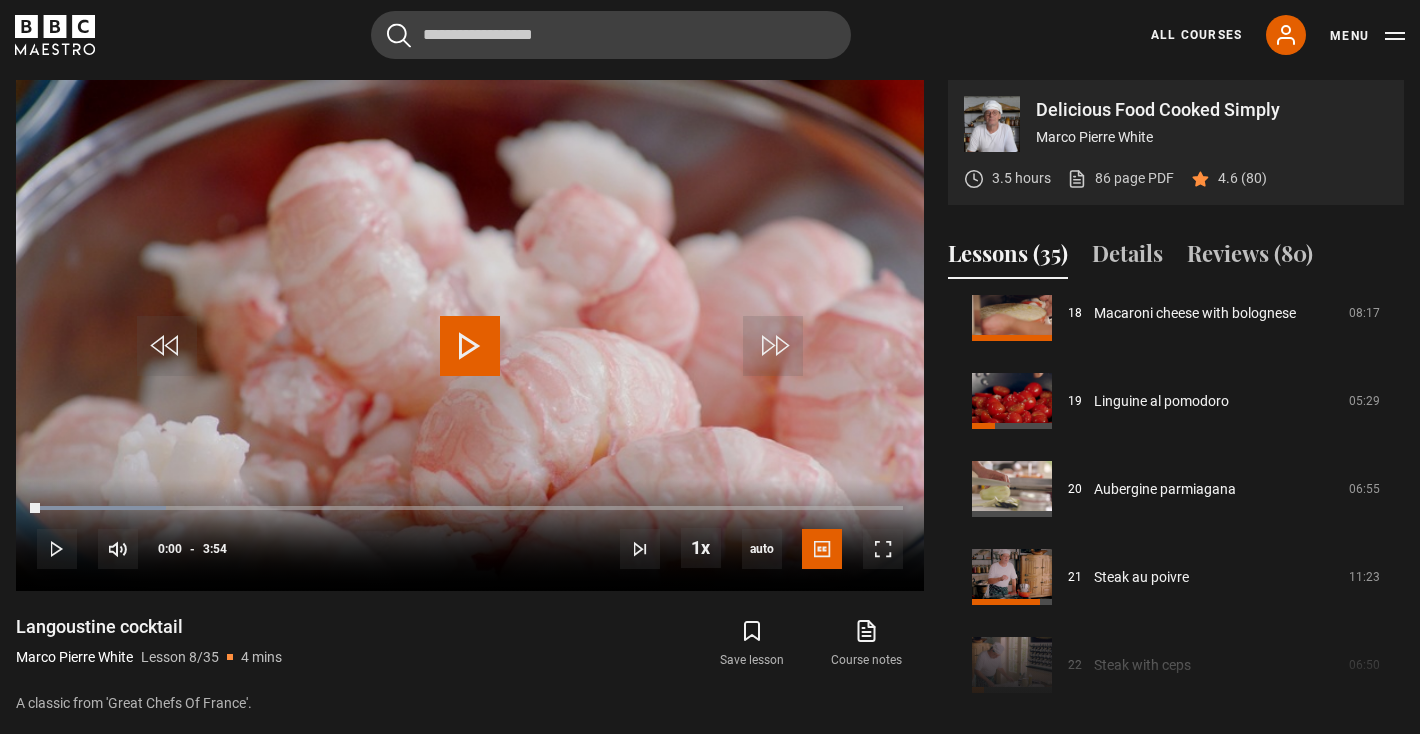 scroll, scrollTop: 1148, scrollLeft: 0, axis: vertical 